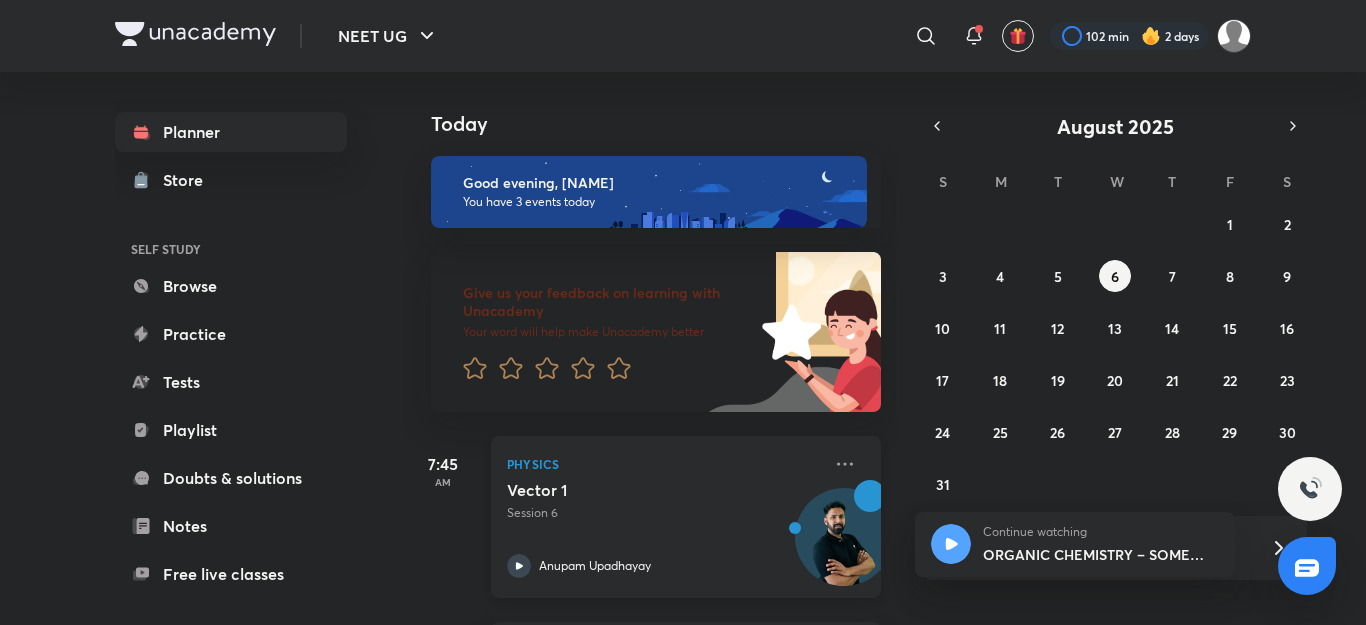 scroll, scrollTop: 0, scrollLeft: 0, axis: both 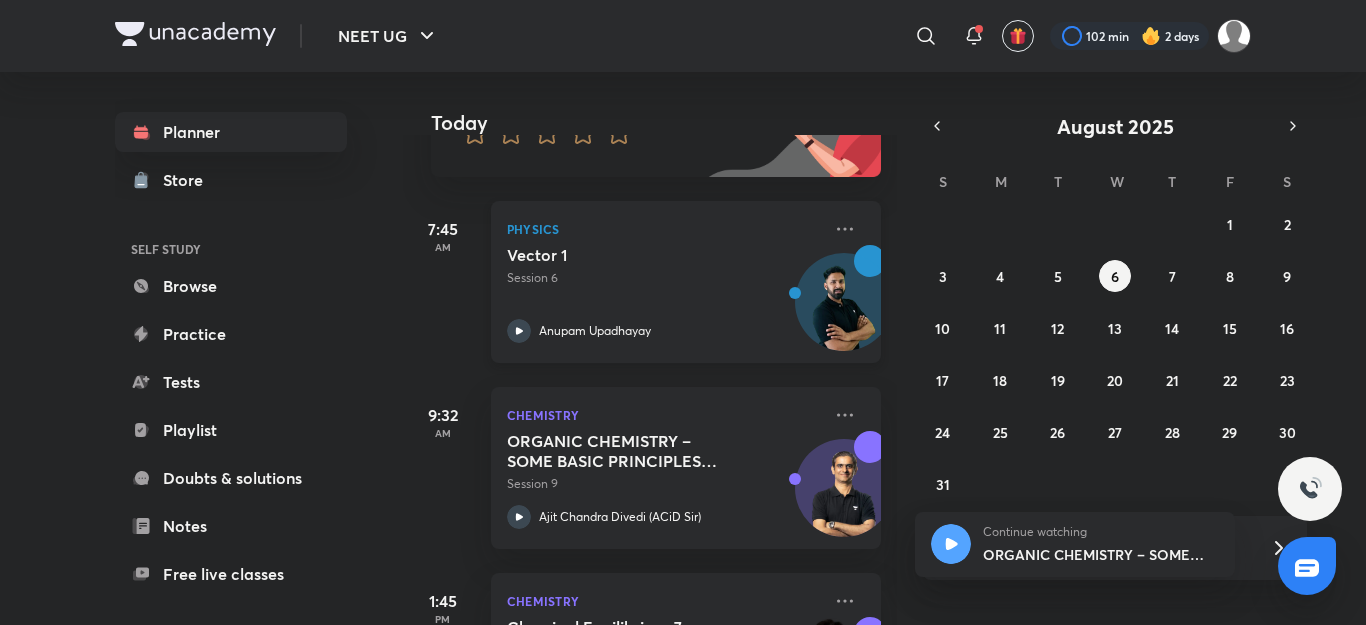 click 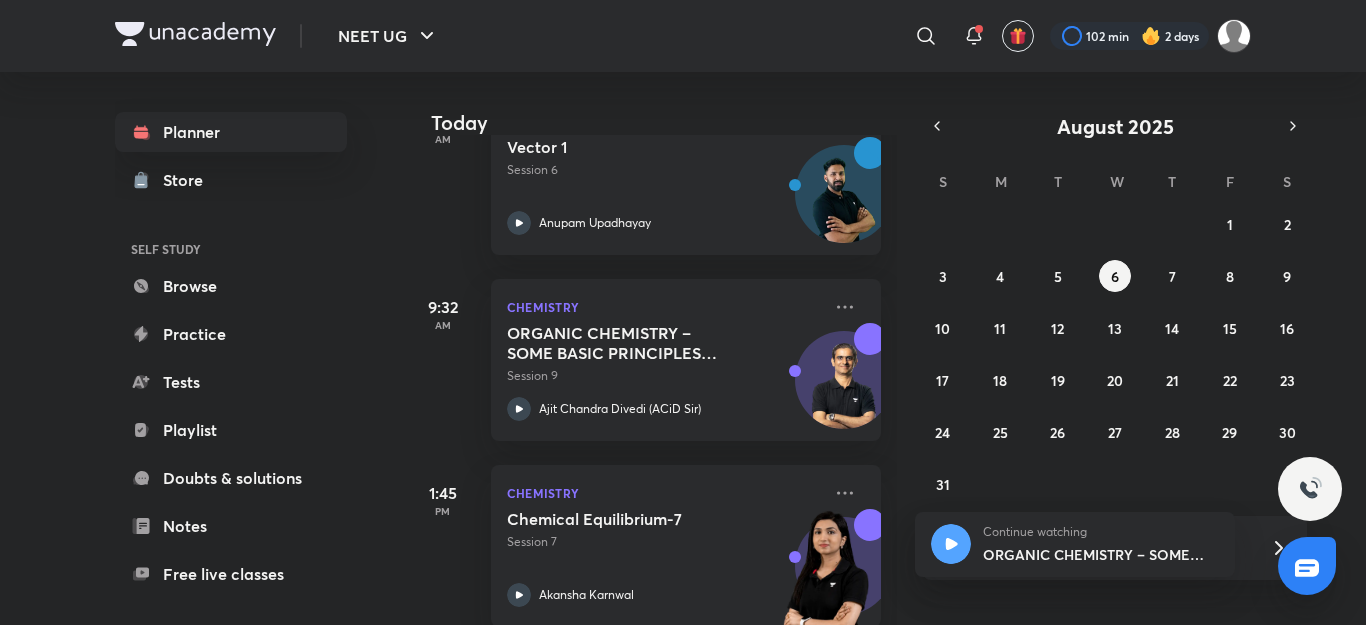 scroll, scrollTop: 74, scrollLeft: 0, axis: vertical 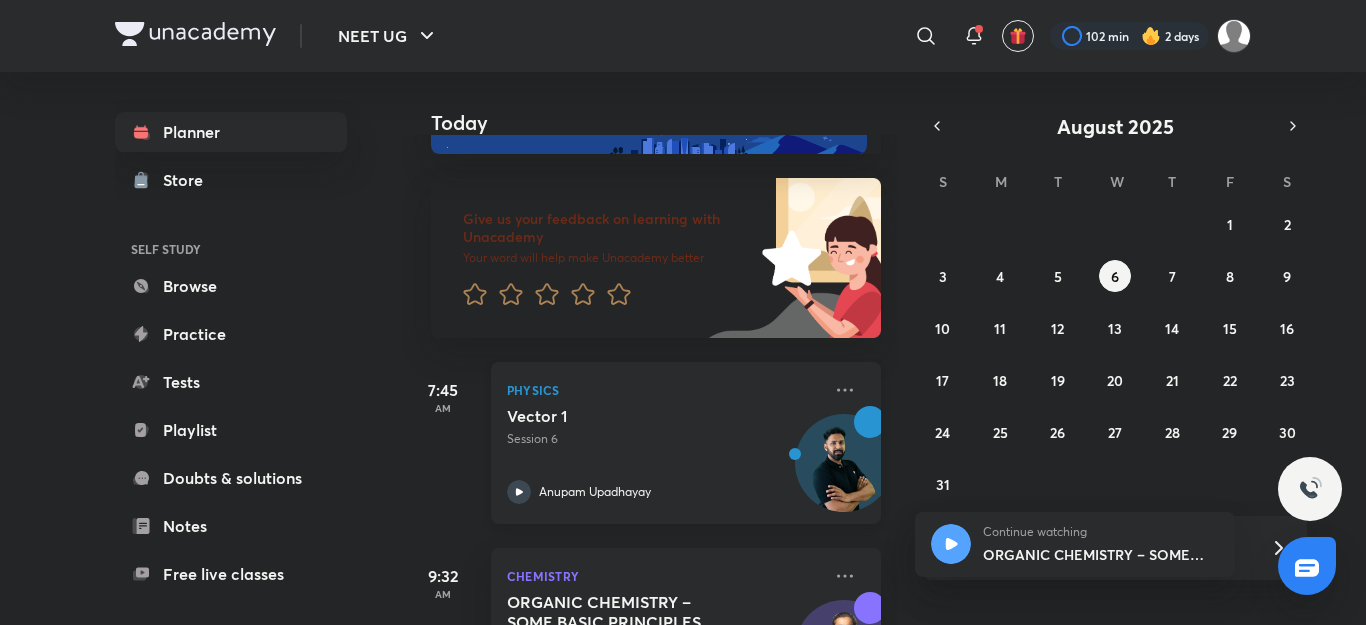 drag, startPoint x: 674, startPoint y: 380, endPoint x: 701, endPoint y: 372, distance: 28.160255 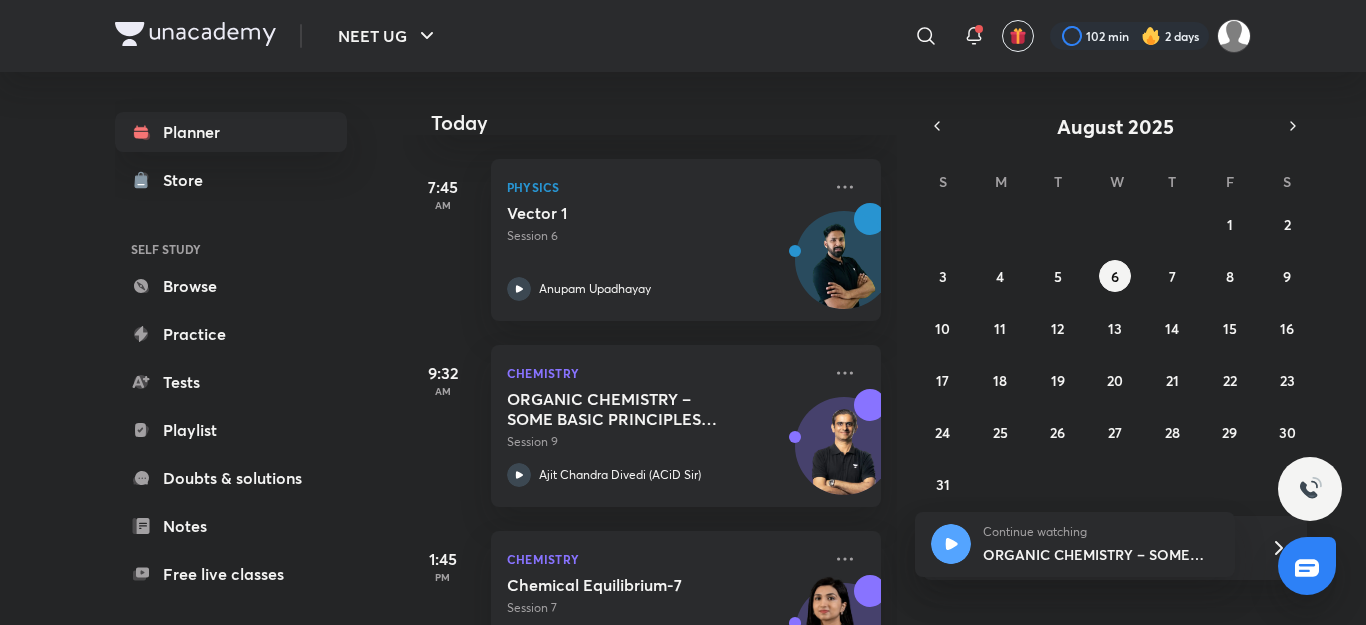 scroll, scrollTop: 378, scrollLeft: 0, axis: vertical 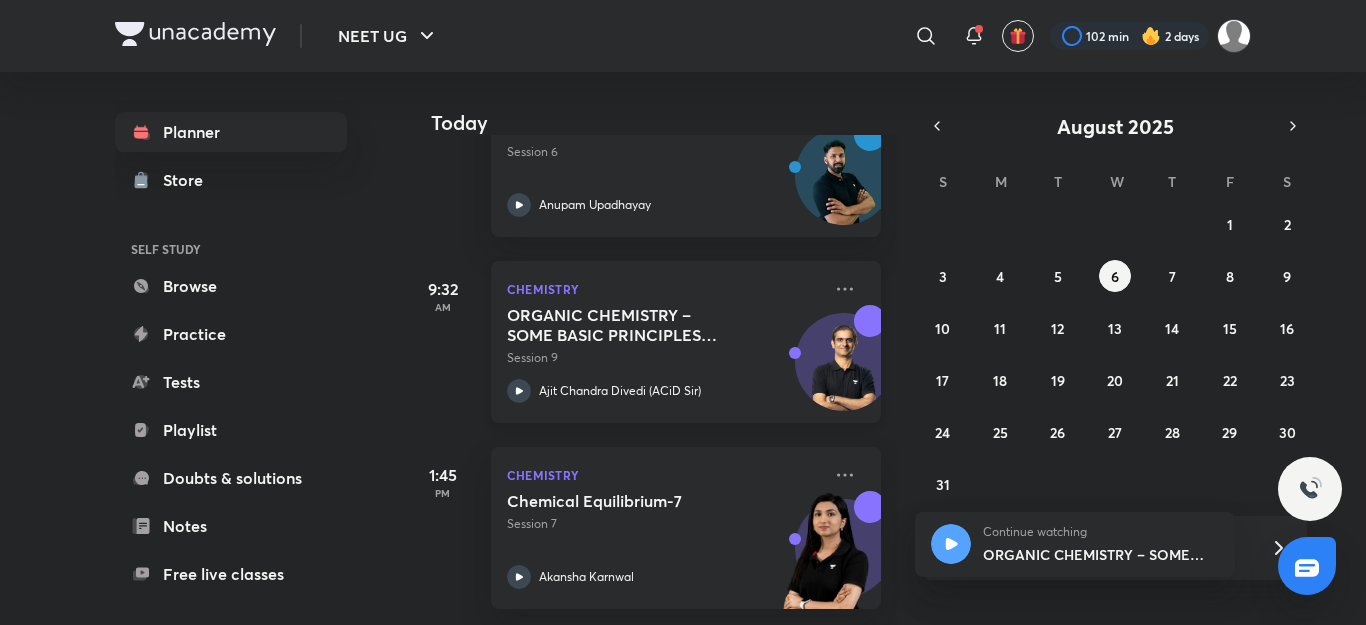 click 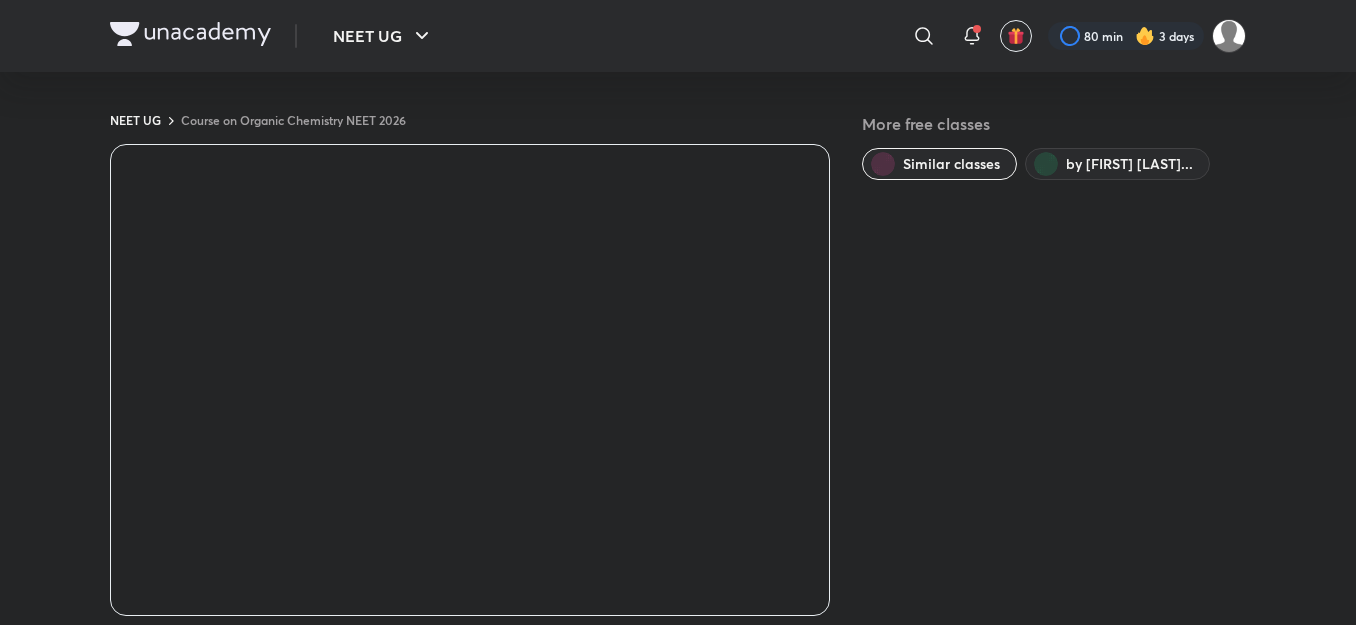 scroll, scrollTop: 0, scrollLeft: 0, axis: both 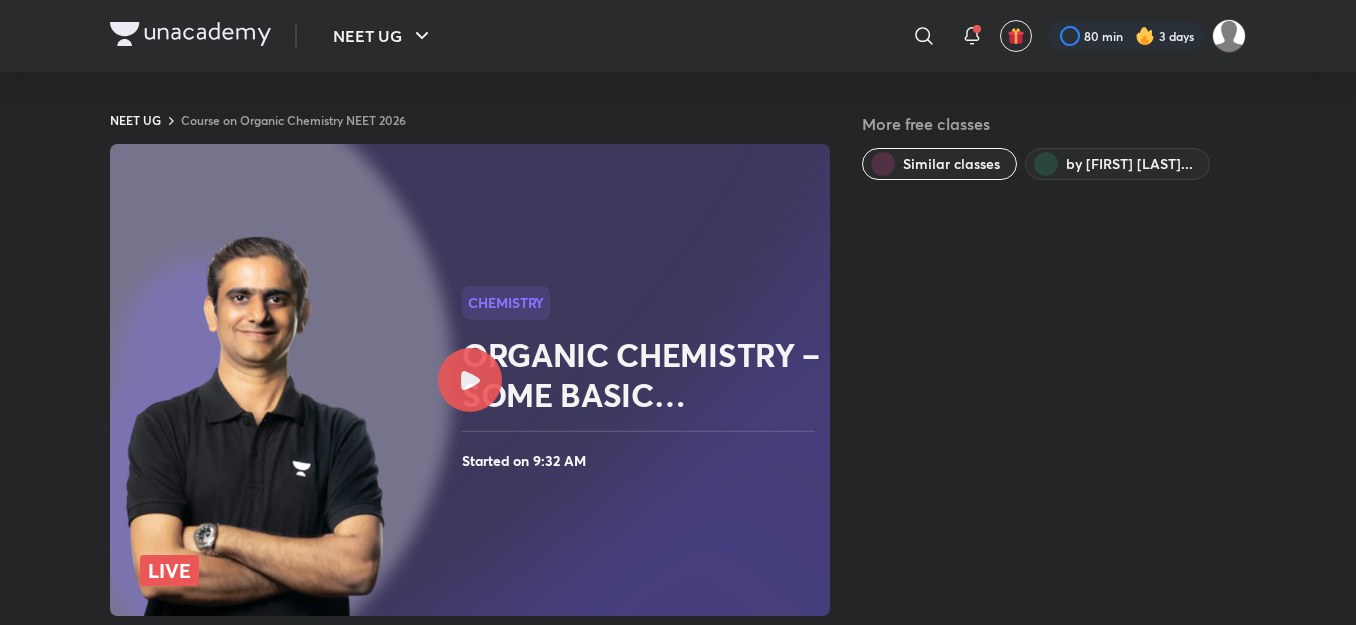click at bounding box center [470, 380] 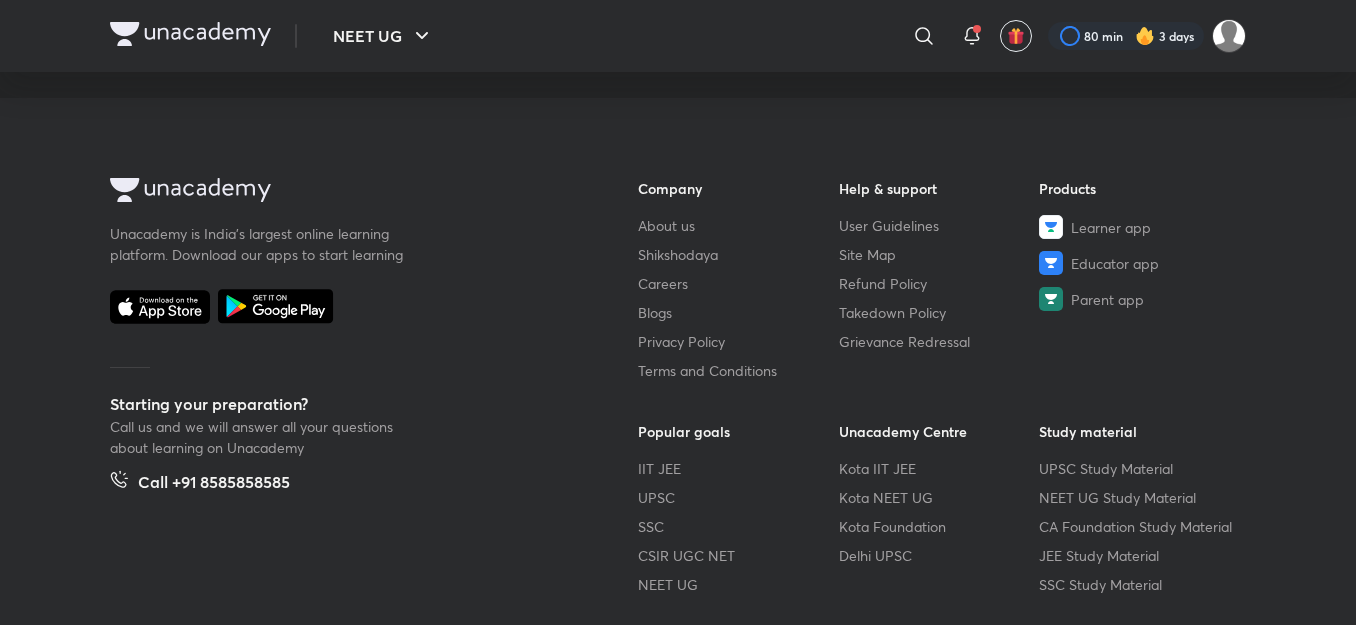 scroll, scrollTop: 1311, scrollLeft: 0, axis: vertical 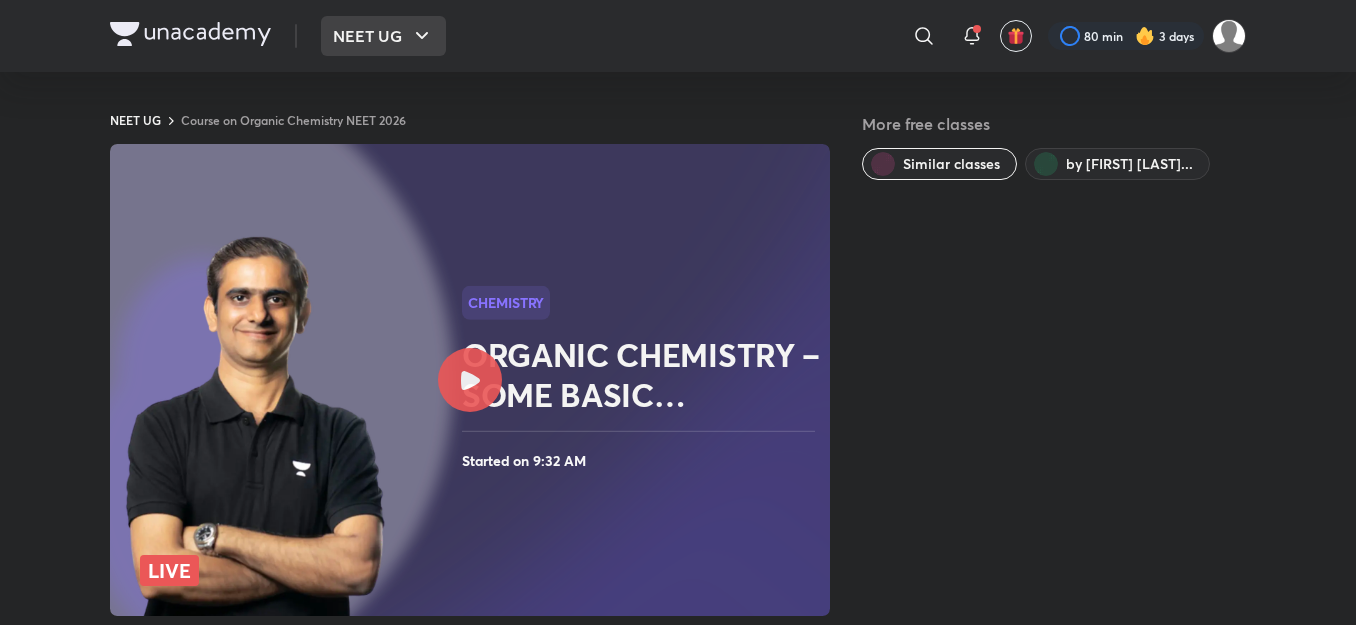 click on "NEET UG" at bounding box center [383, 36] 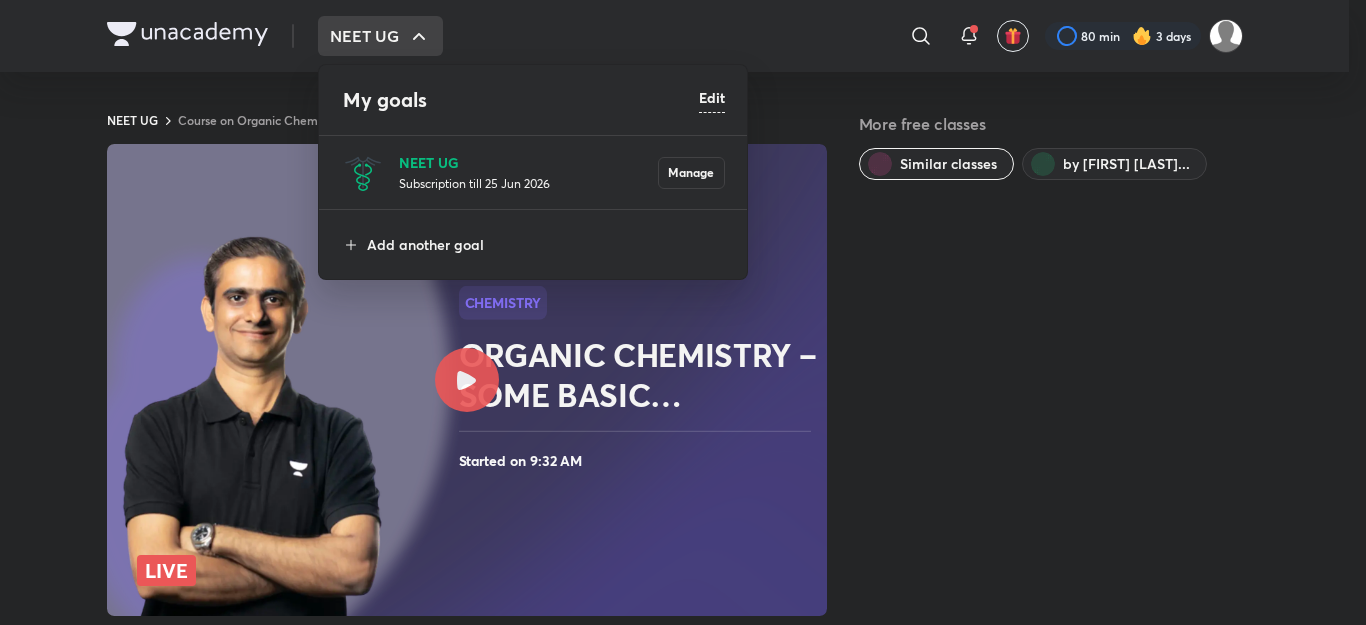 click on "NEET UG" at bounding box center (528, 162) 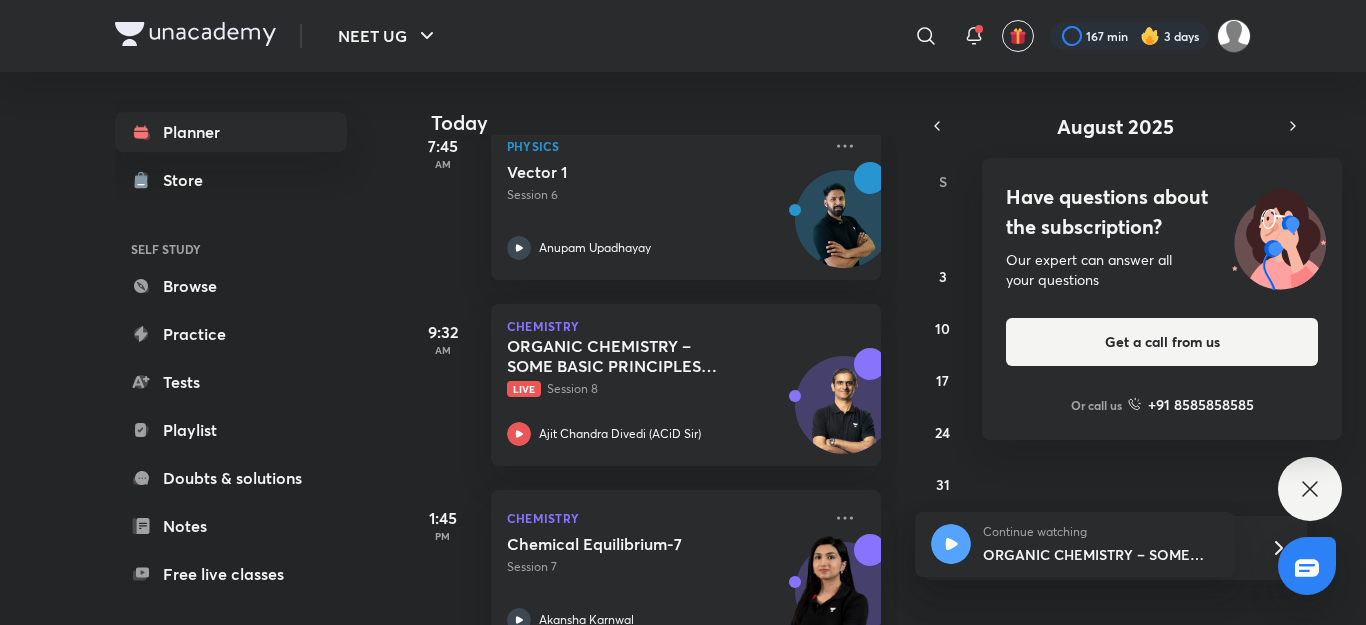 scroll, scrollTop: 378, scrollLeft: 0, axis: vertical 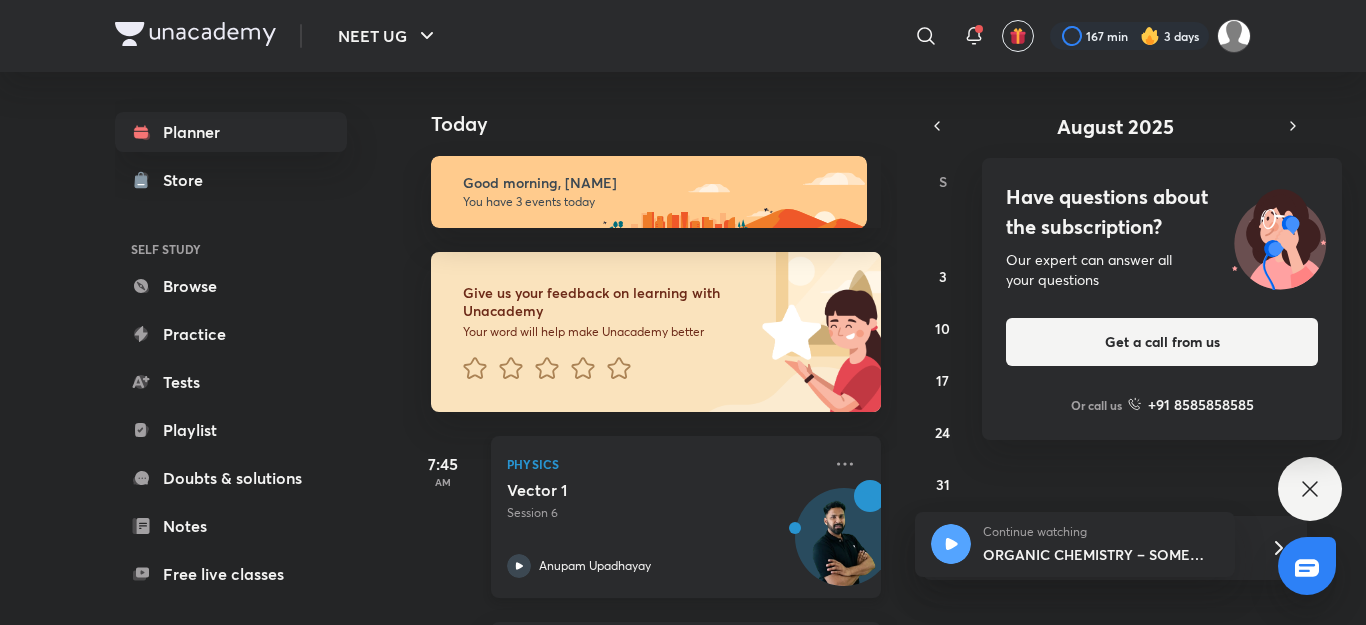 click 